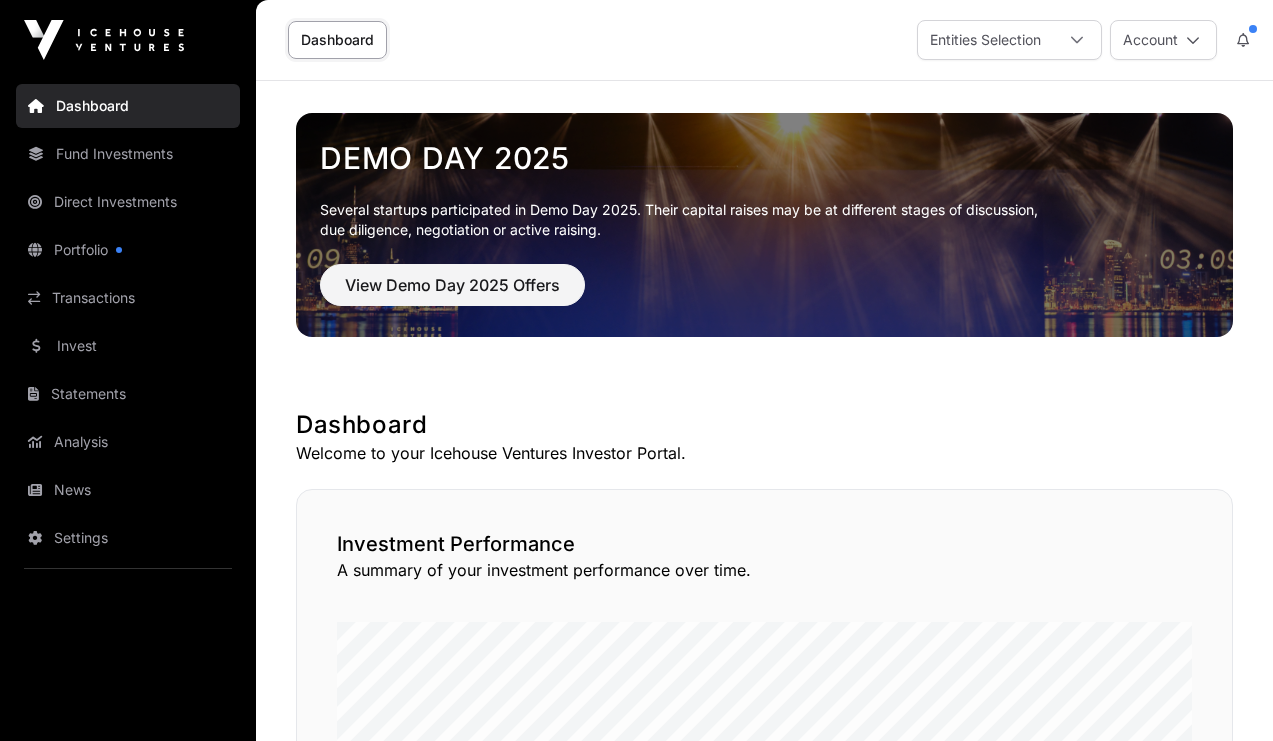 scroll, scrollTop: 0, scrollLeft: 0, axis: both 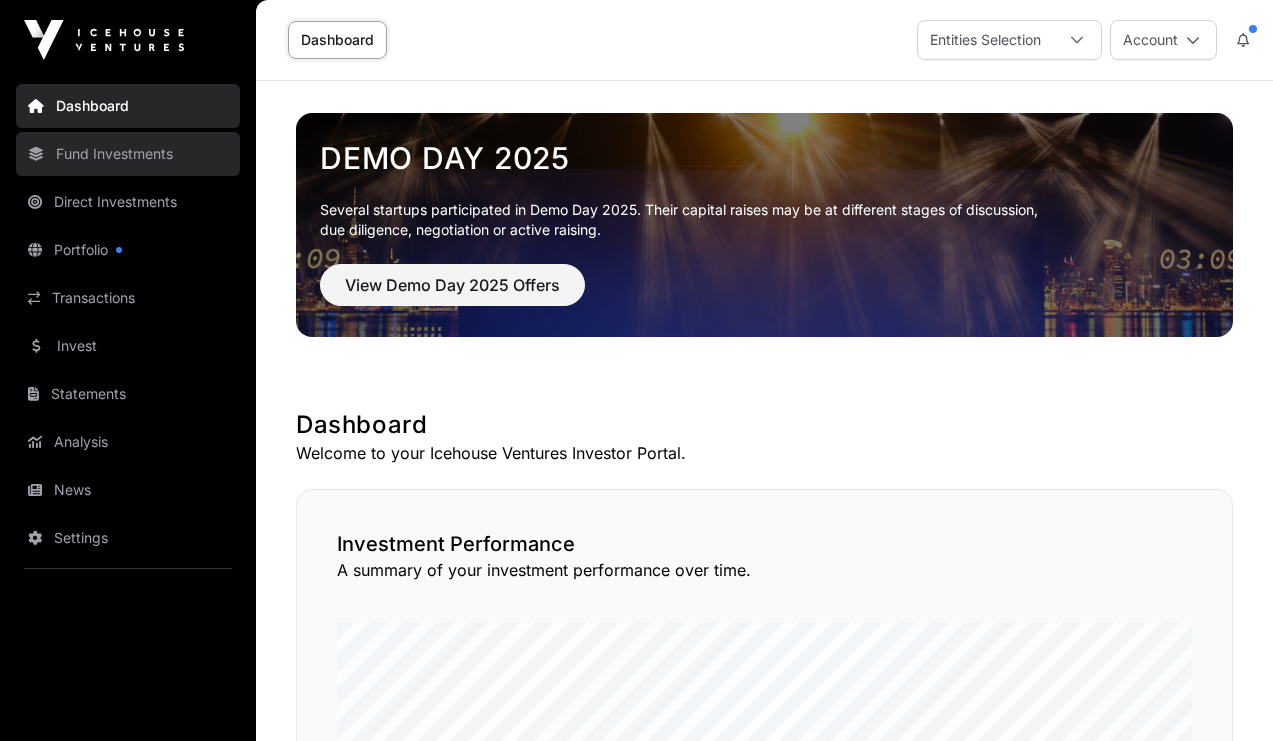 click on "Fund Investments" 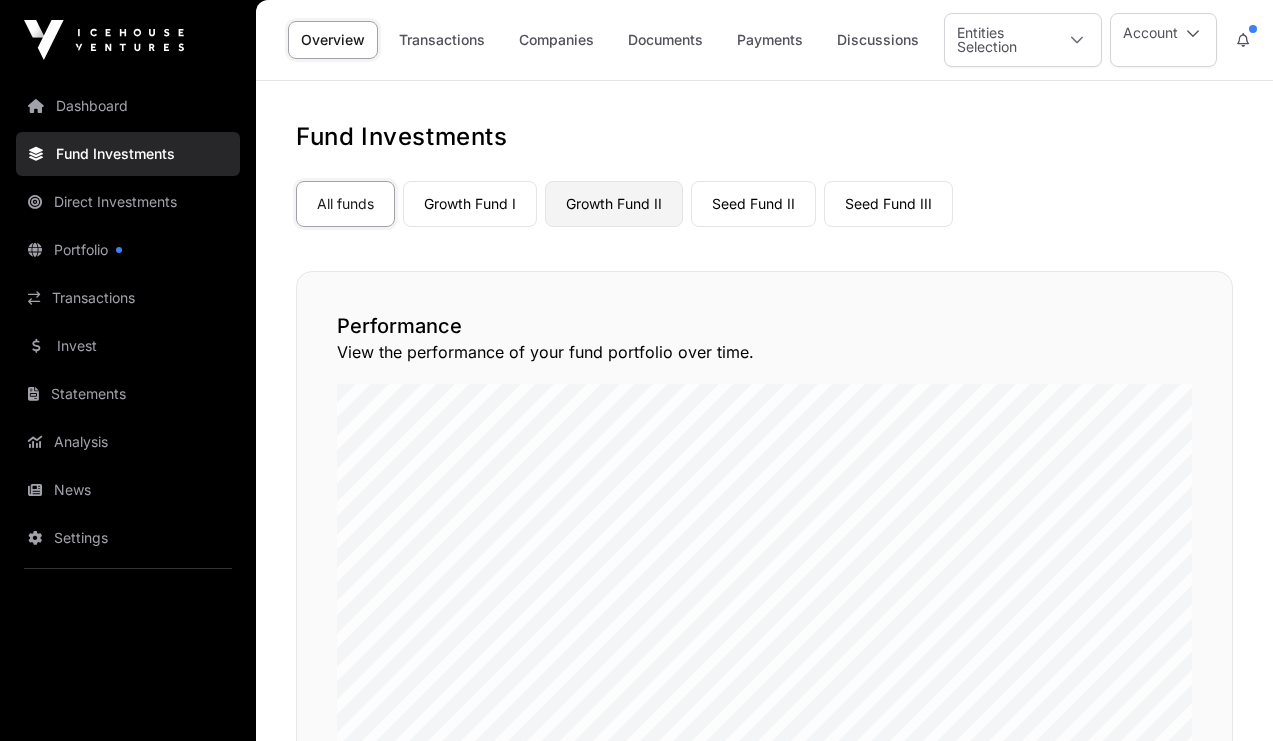 click on "Growth Fund II" 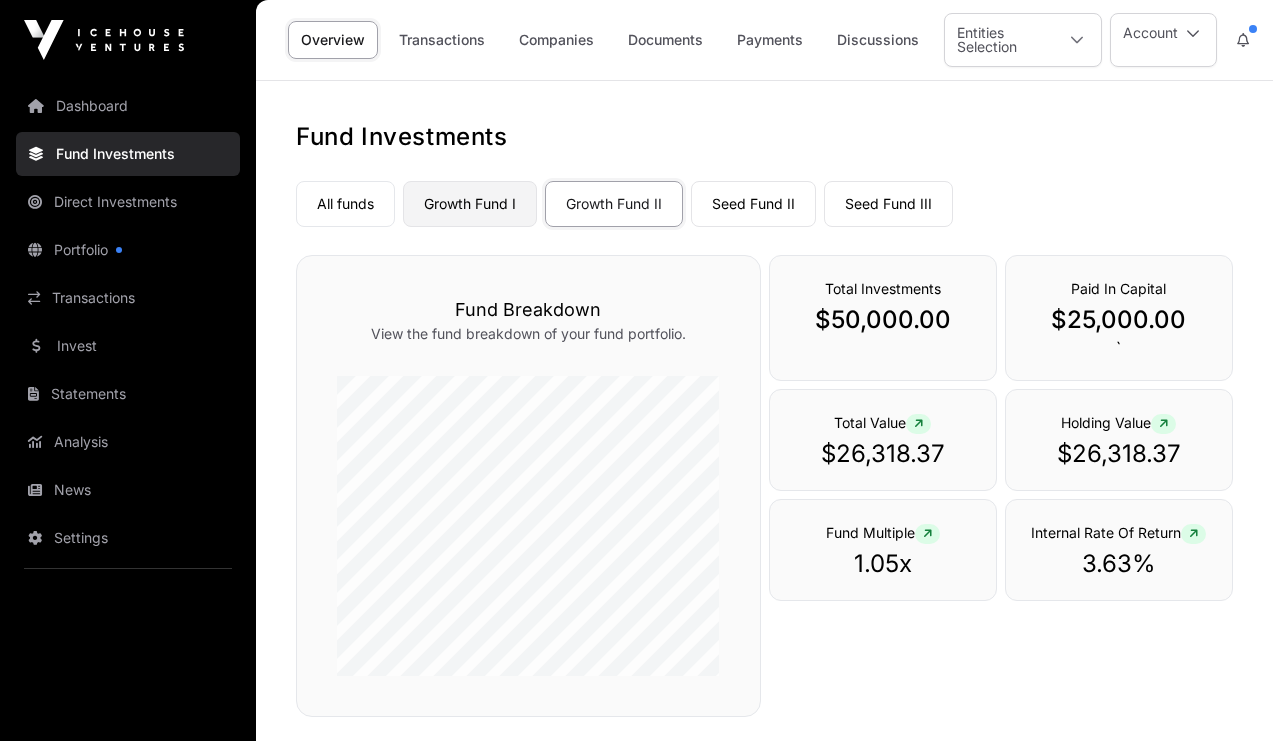 click on "Growth Fund I" 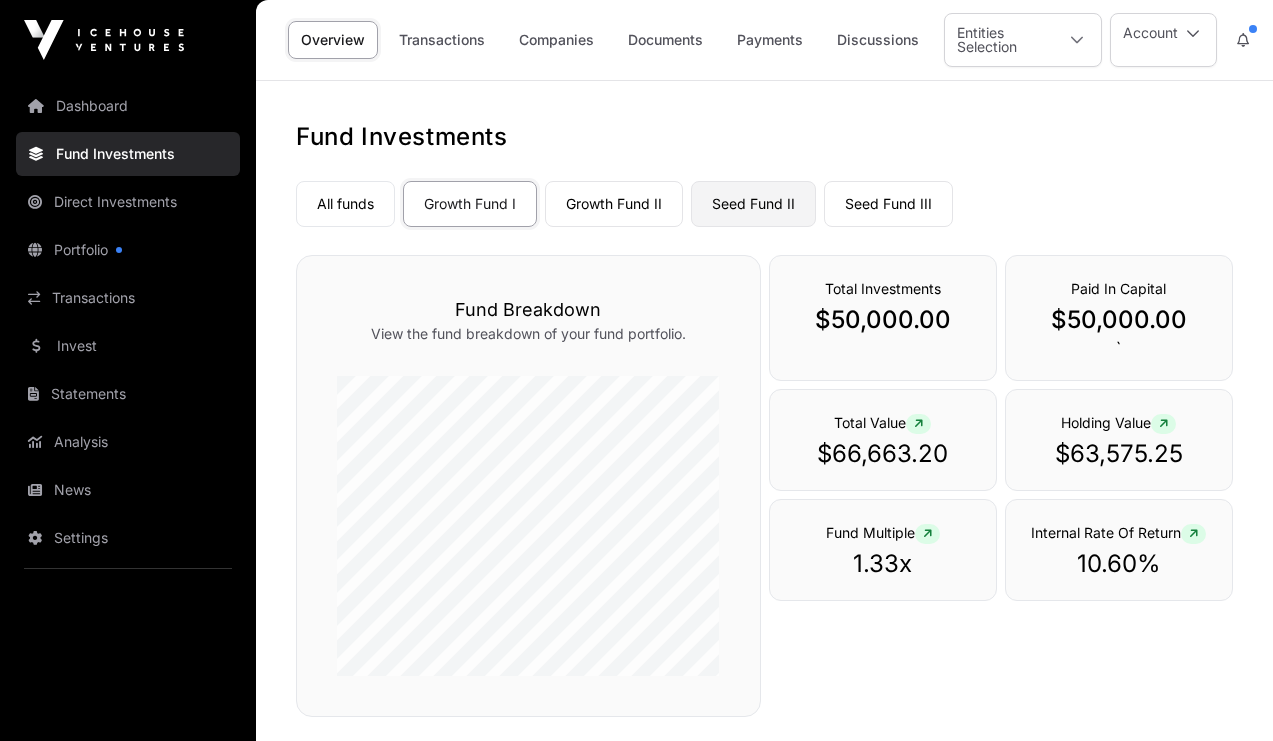click on "Seed Fund II" 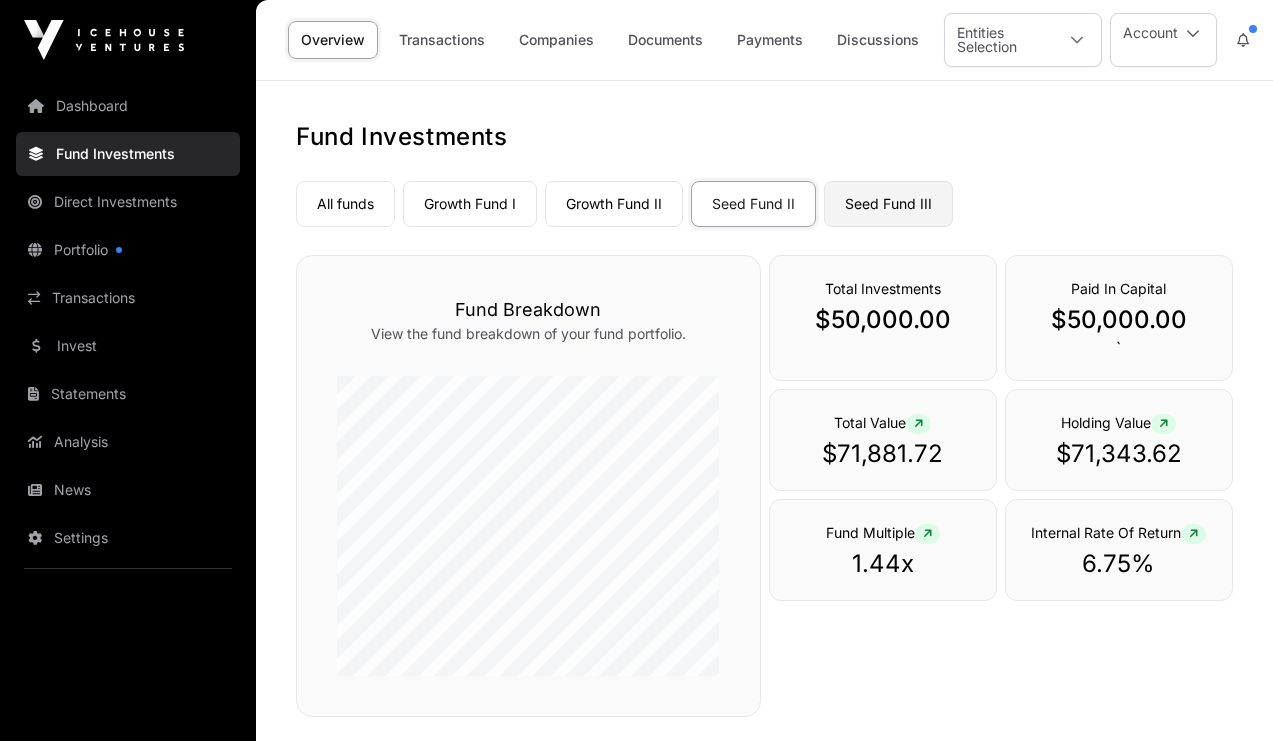click on "Seed Fund III" 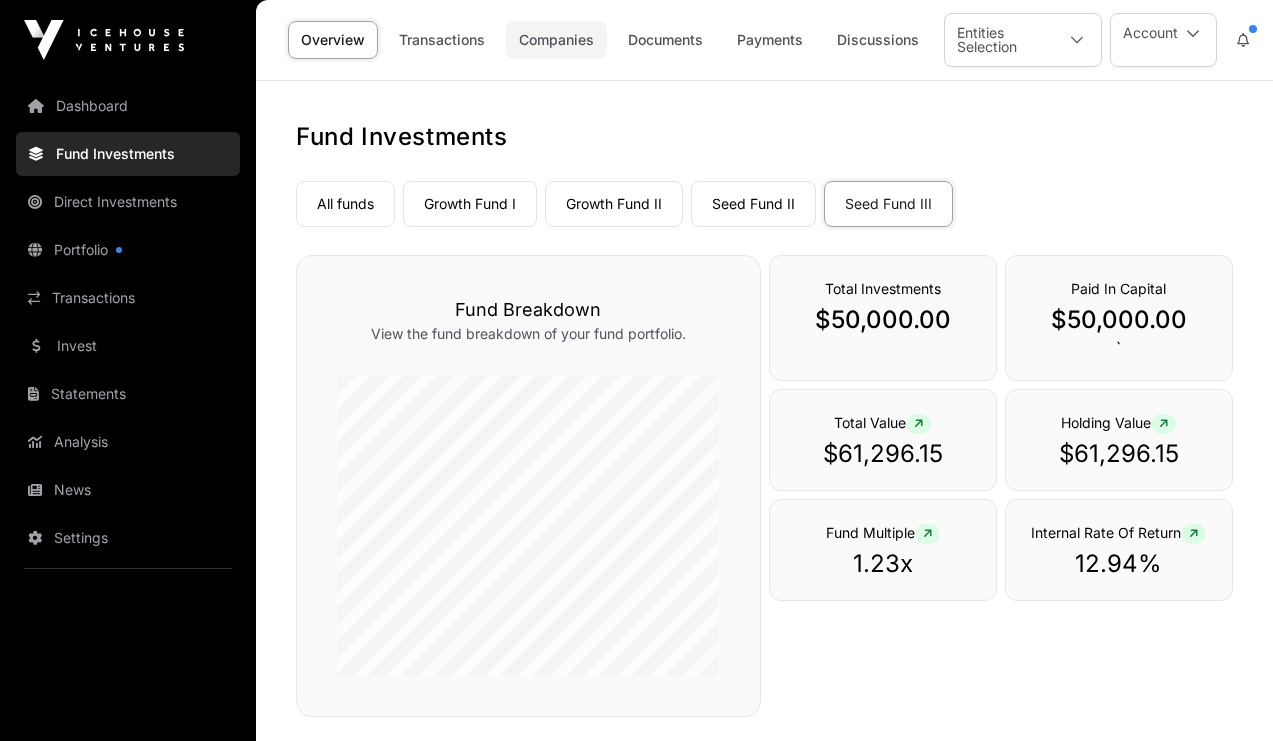 click on "Companies" 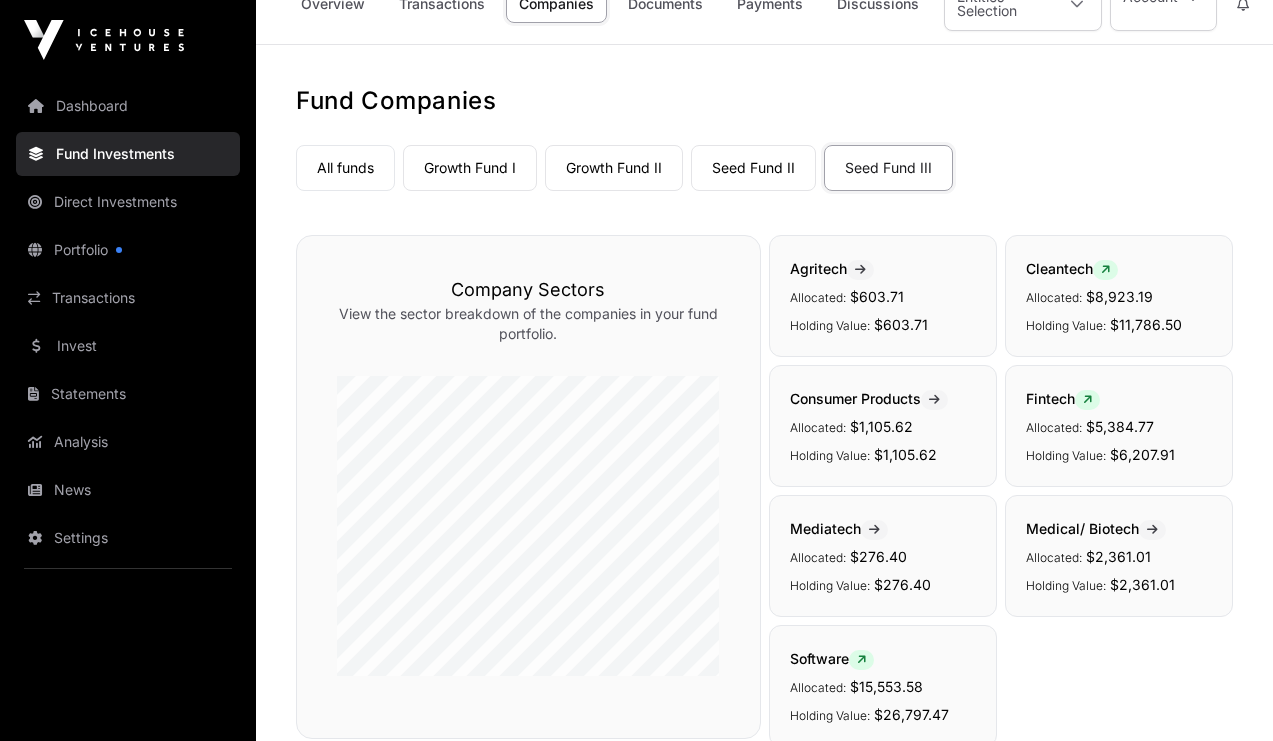scroll, scrollTop: 0, scrollLeft: 0, axis: both 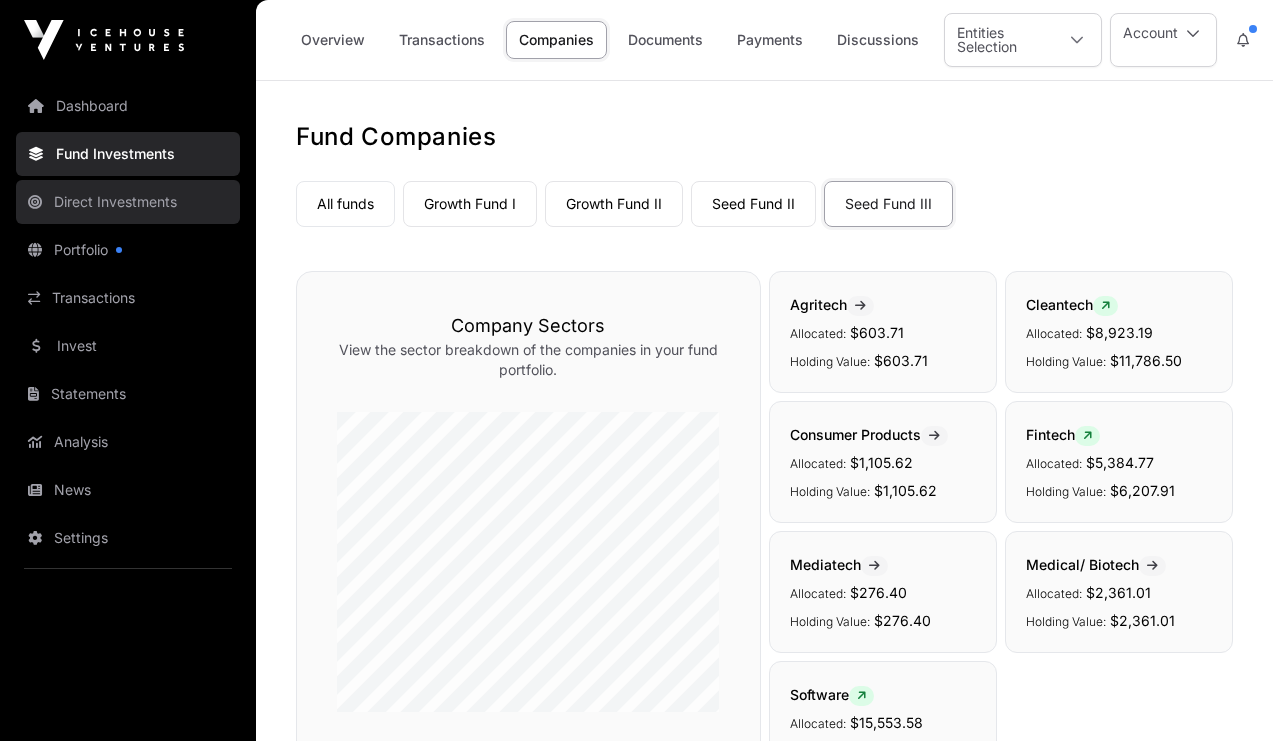 click on "Direct Investments" 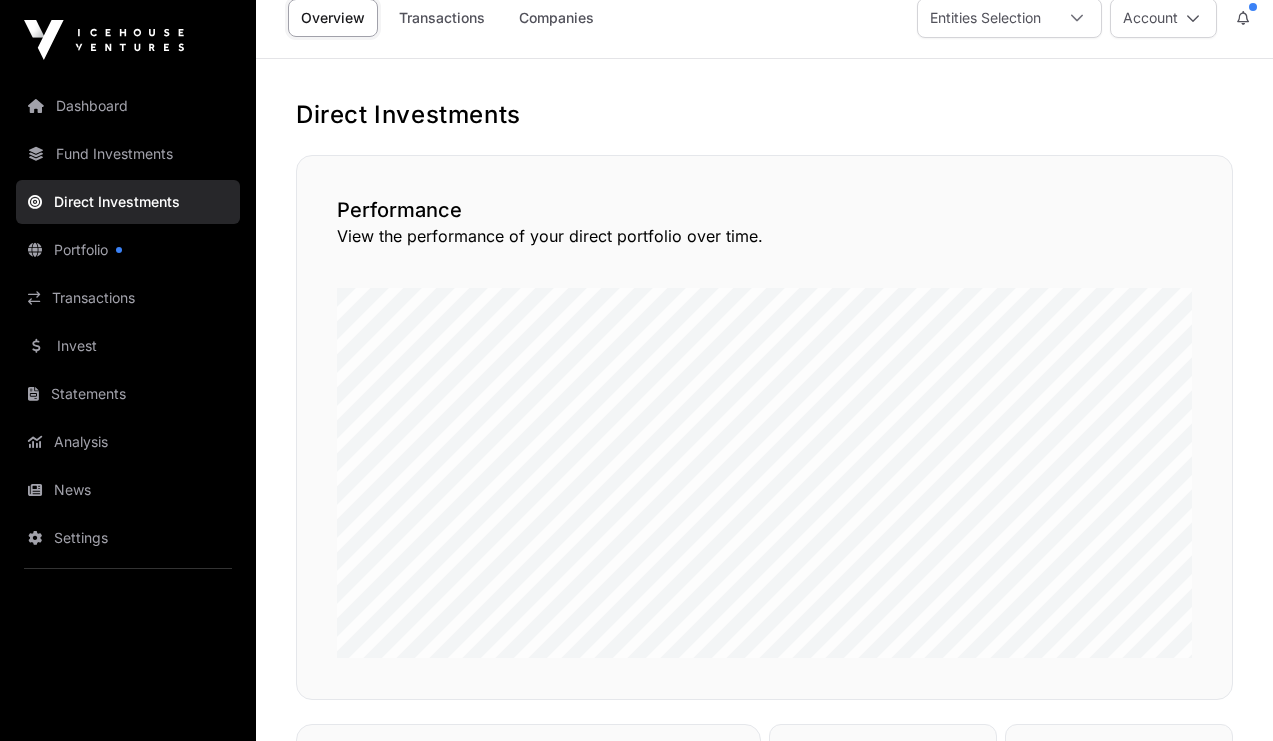 scroll, scrollTop: 0, scrollLeft: 0, axis: both 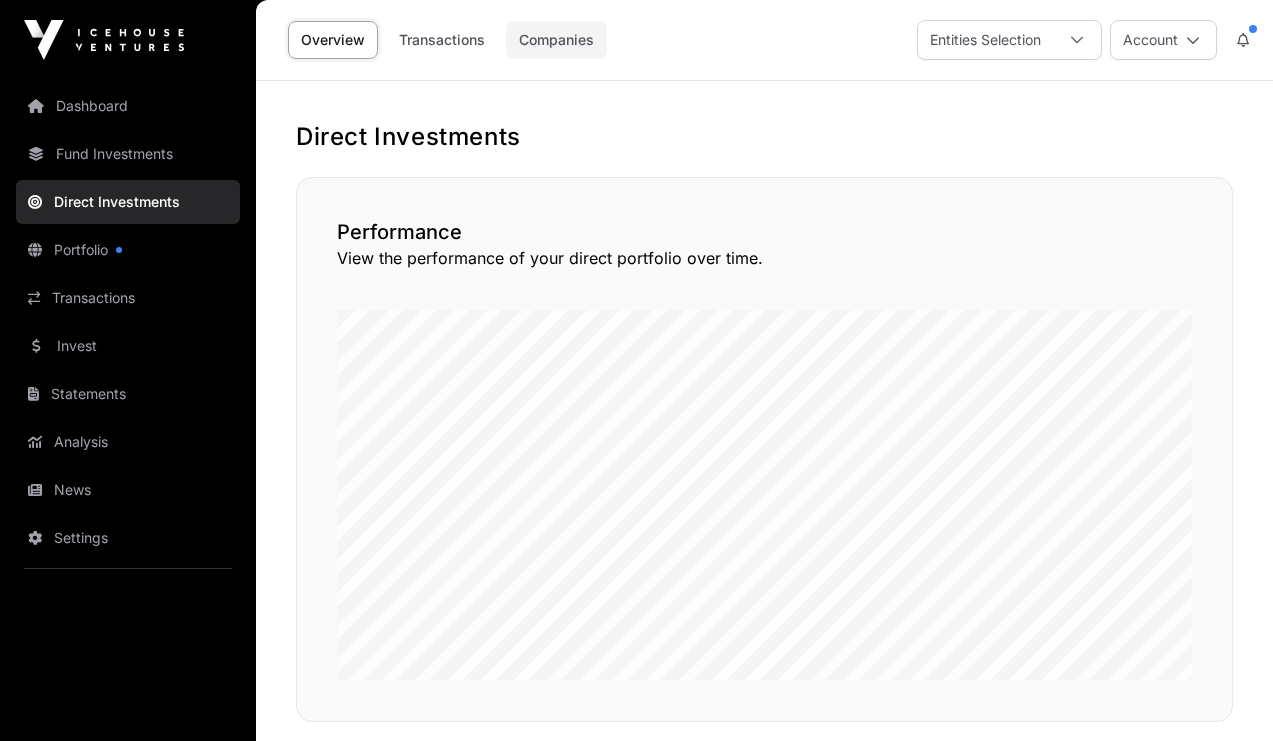 click on "Companies" 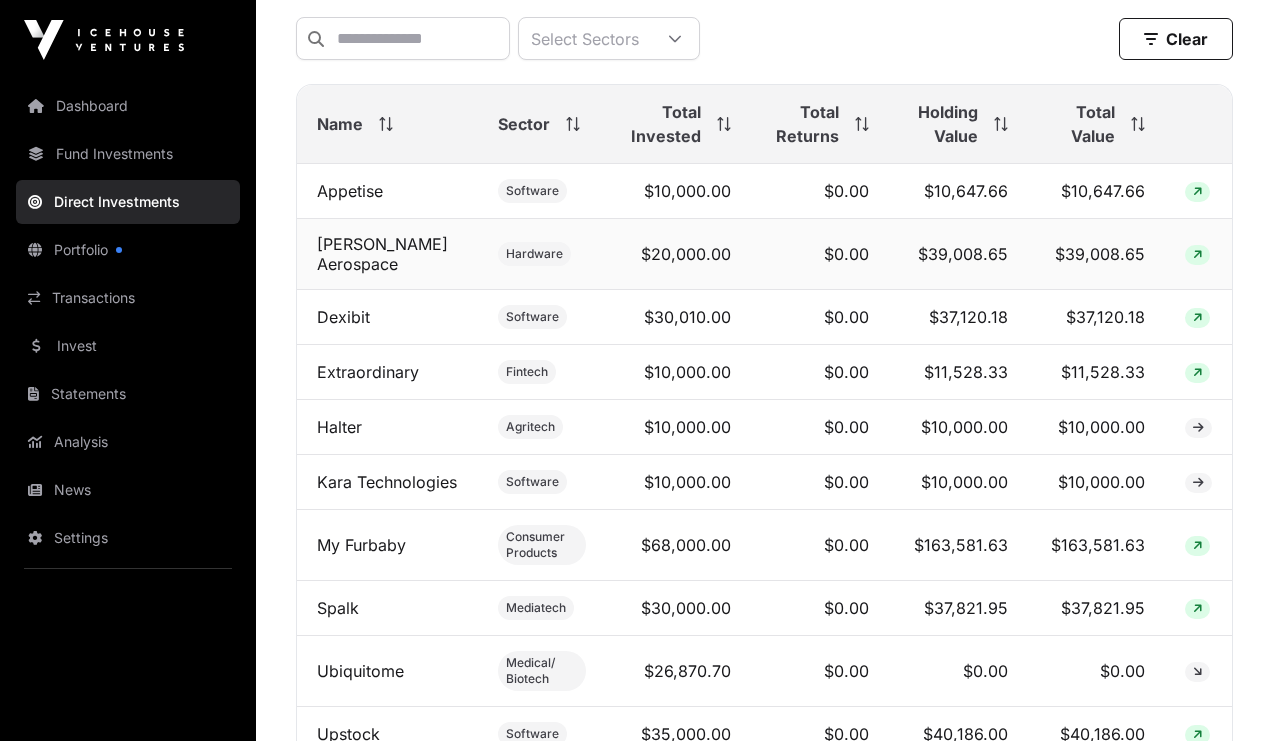 scroll, scrollTop: 800, scrollLeft: 0, axis: vertical 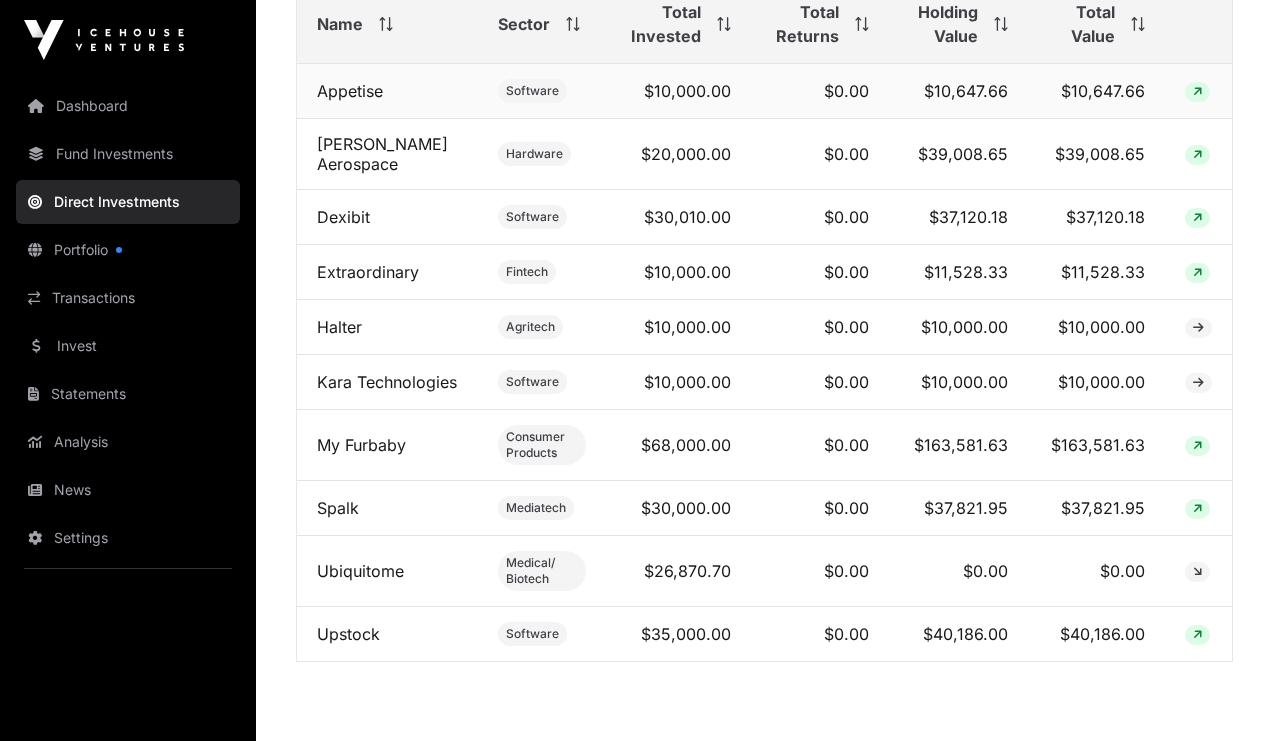 click 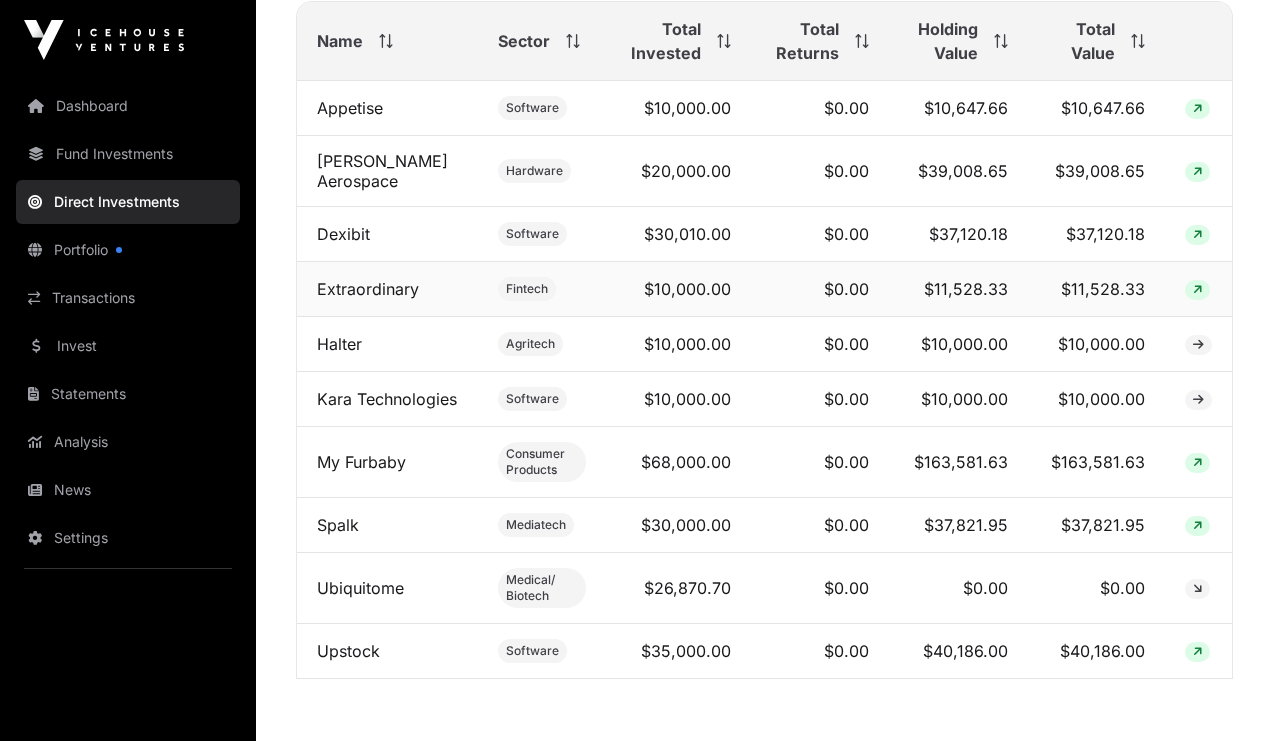 scroll, scrollTop: 819, scrollLeft: 0, axis: vertical 